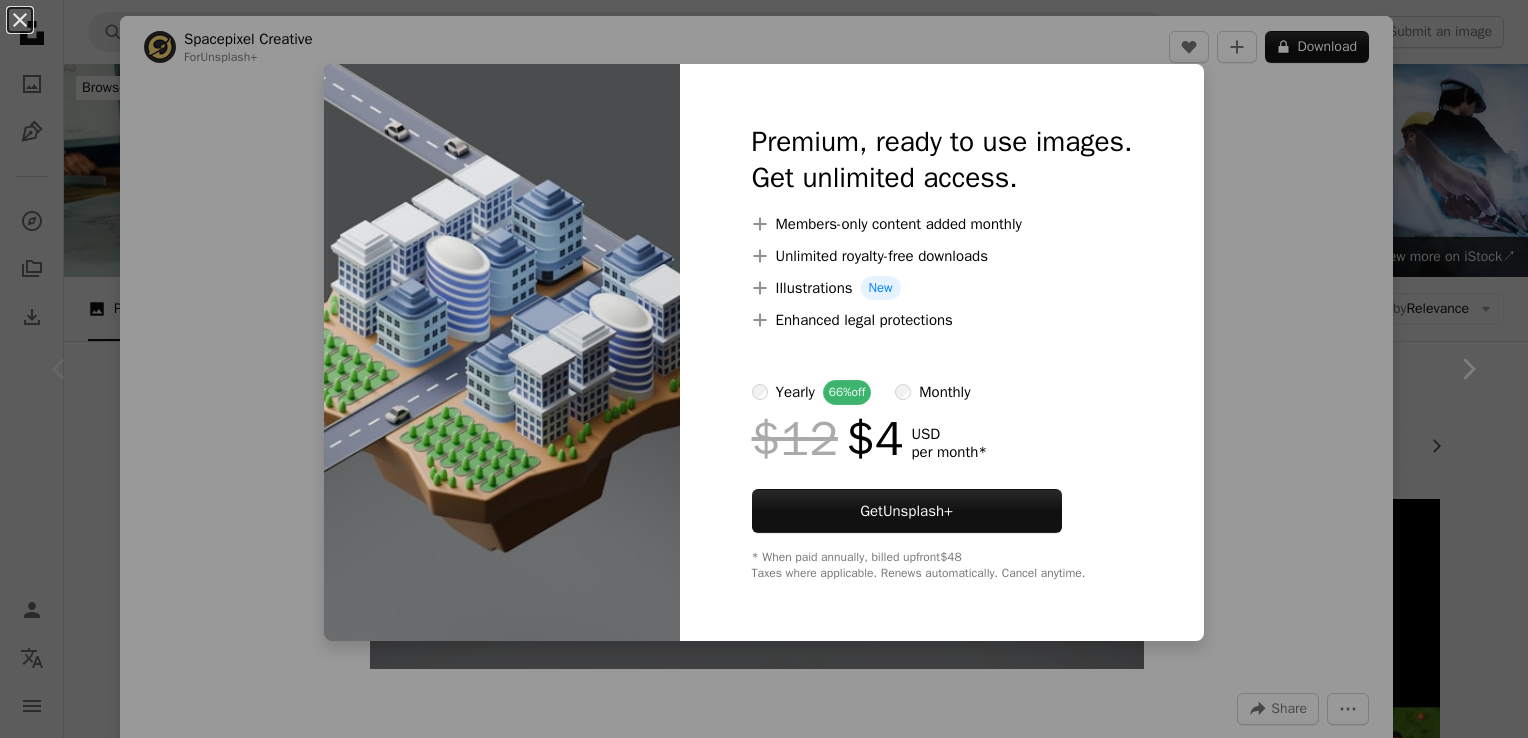 scroll, scrollTop: 0, scrollLeft: 0, axis: both 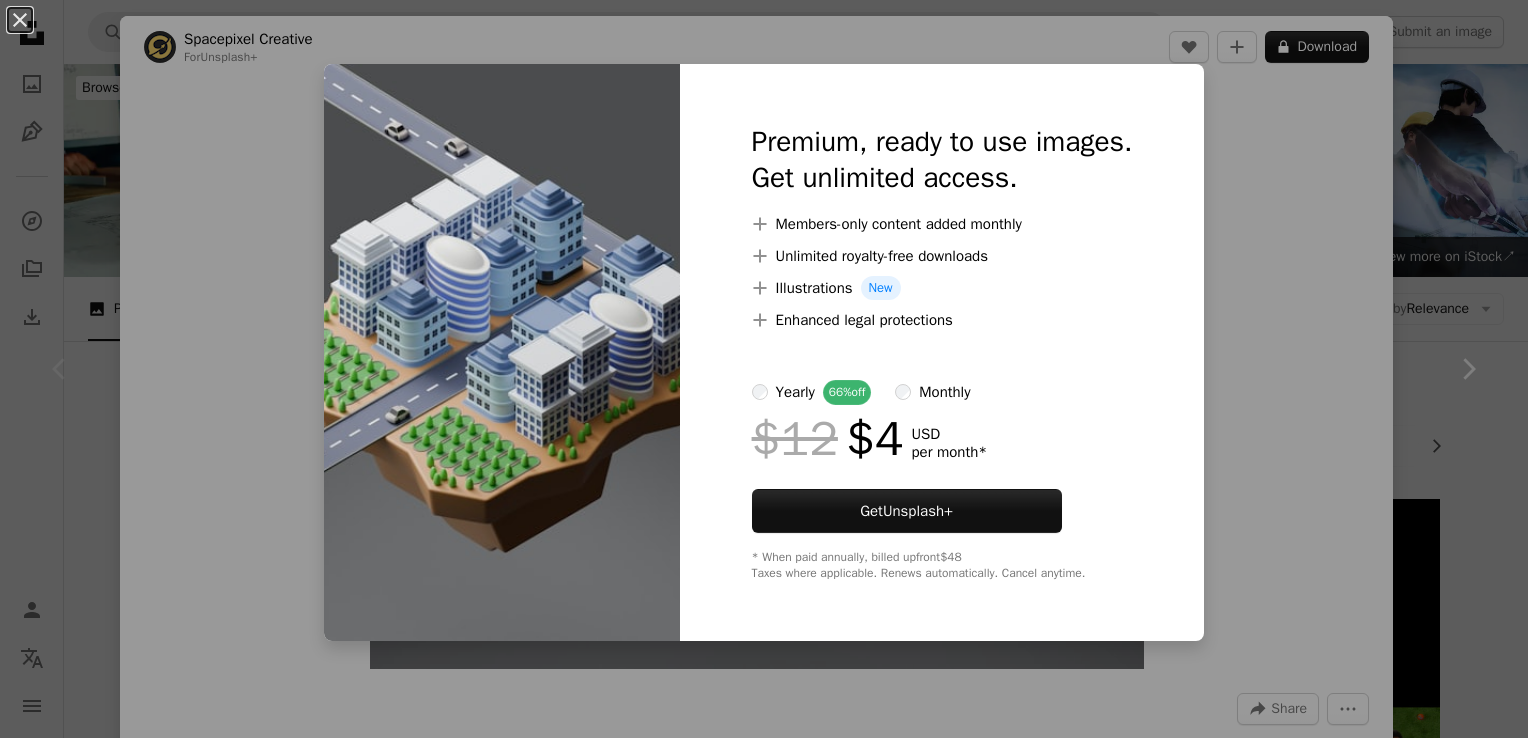 click on "An X shape Premium, ready to use images. Get unlimited access. A plus sign Members-only content added monthly A plus sign Unlimited royalty-free downloads A plus sign Illustrations  New A plus sign Enhanced legal protections yearly 66%  off monthly $12   $4 USD per month * Get  Unsplash+ * When paid annually, billed upfront  $48 Taxes where applicable. Renews automatically. Cancel anytime." at bounding box center (764, 369) 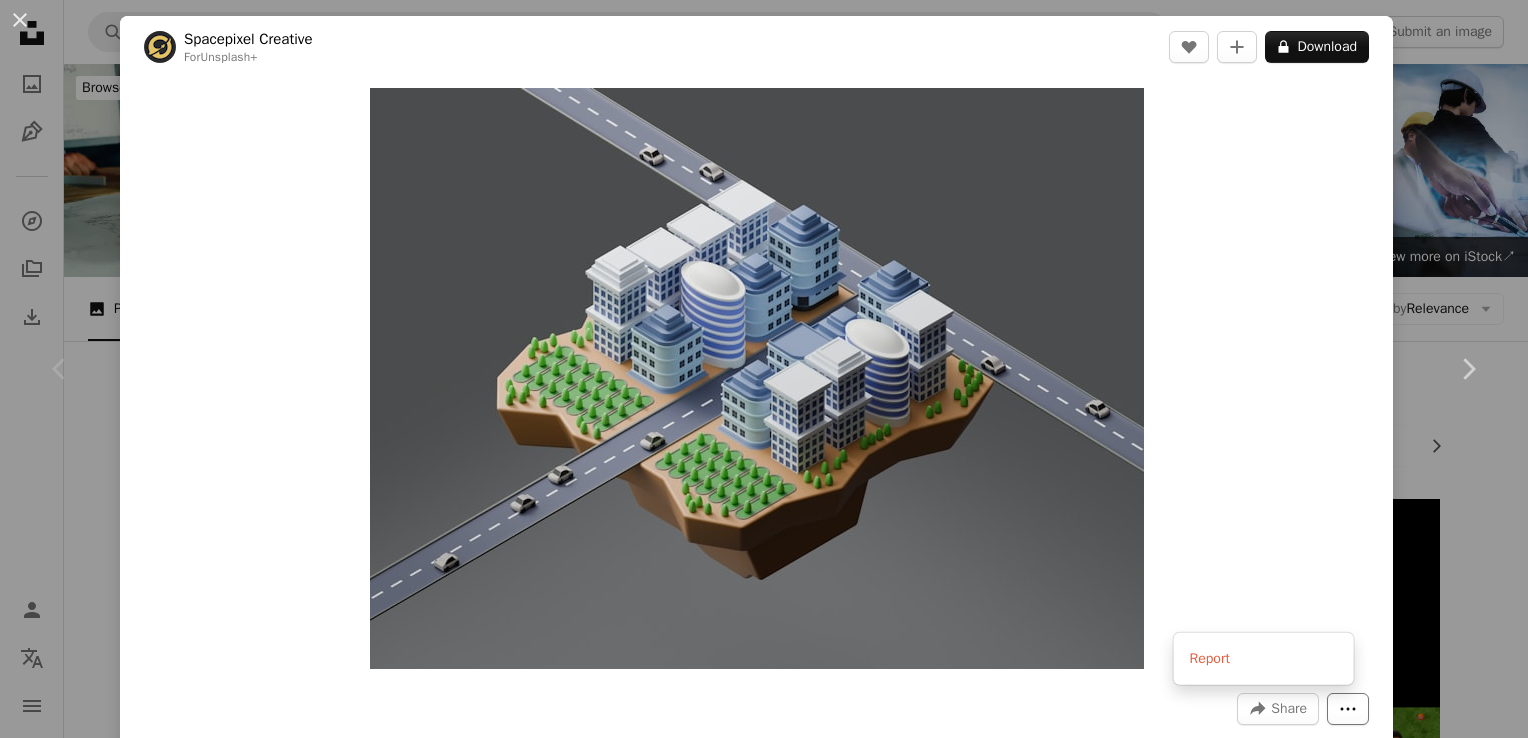 click on "More Actions" 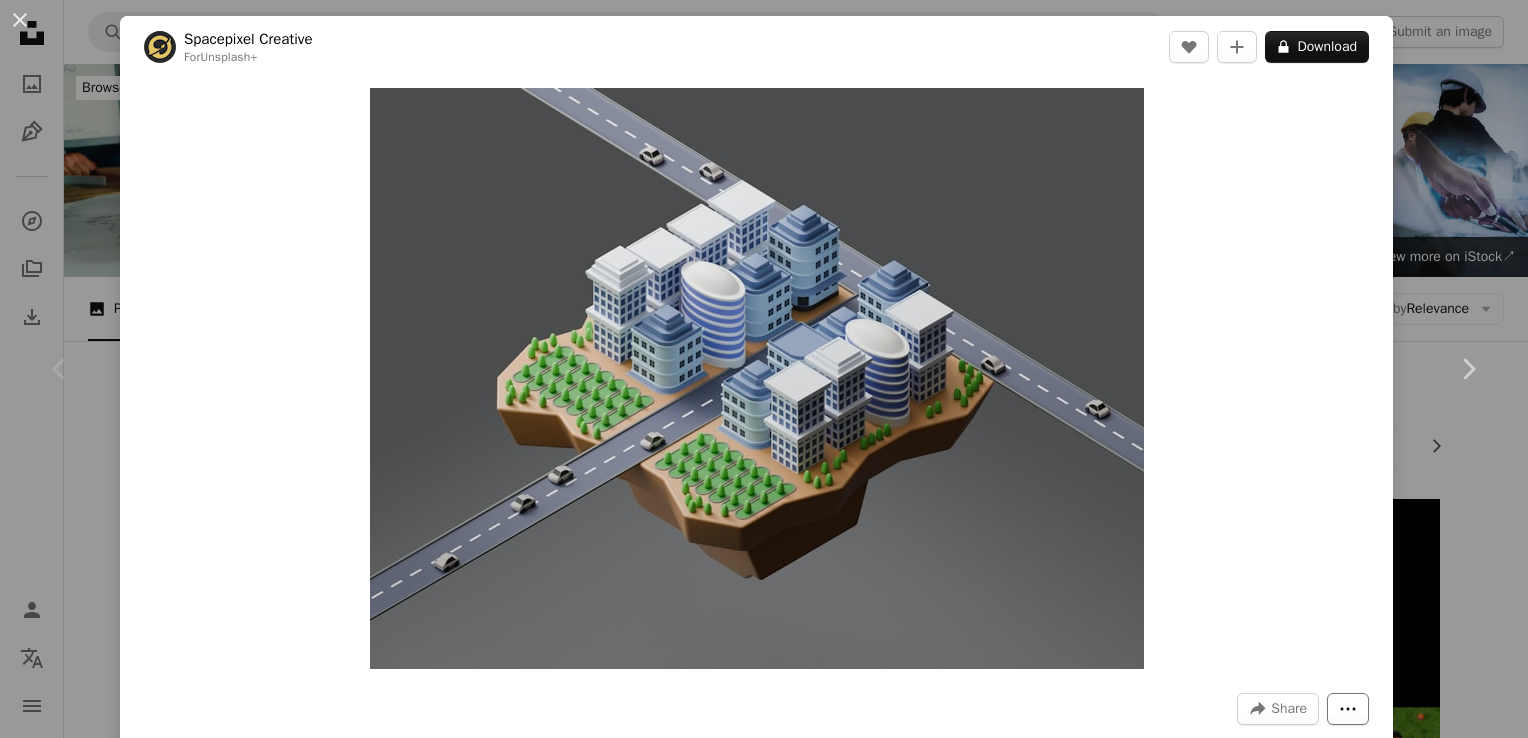 click on "More Actions" 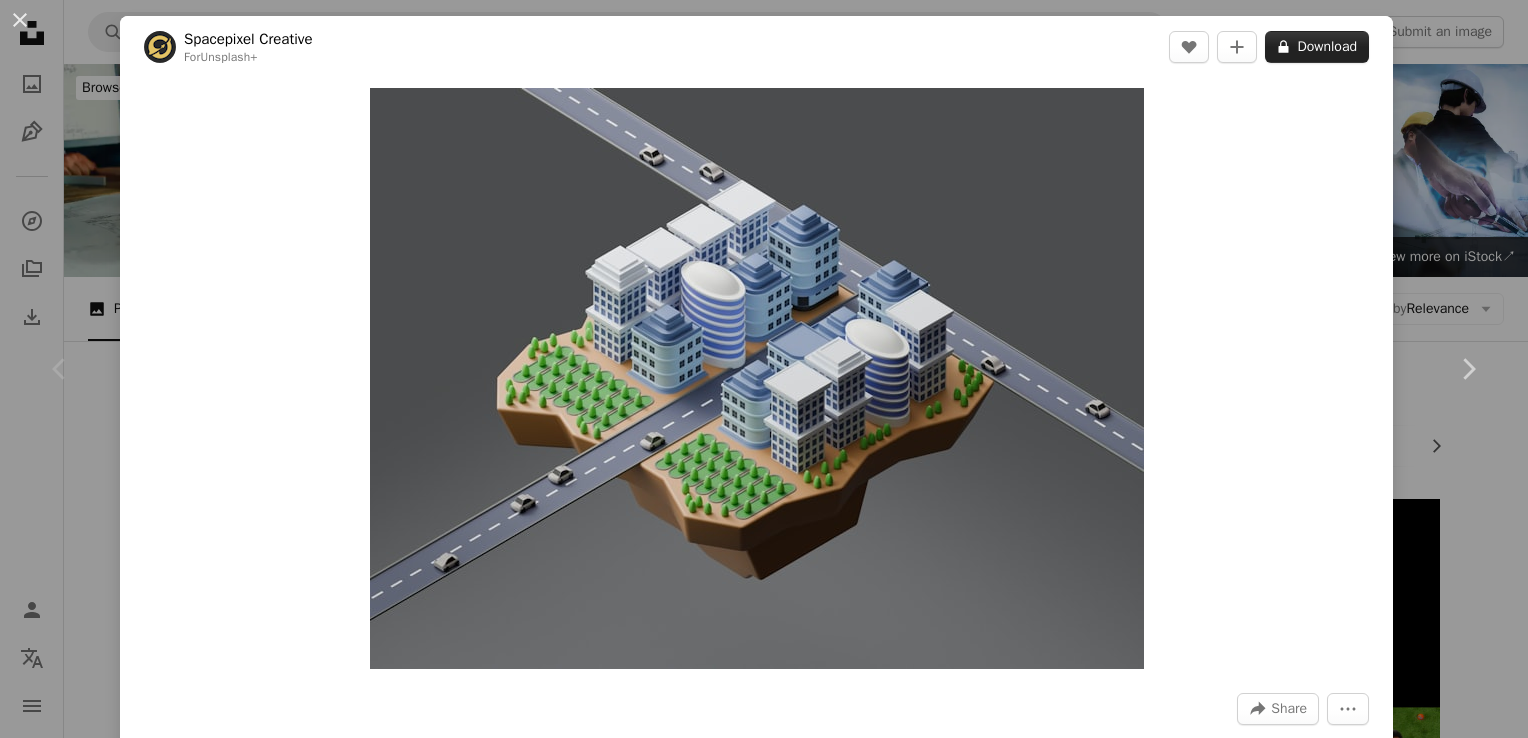 click on "A lock Download" at bounding box center [1317, 47] 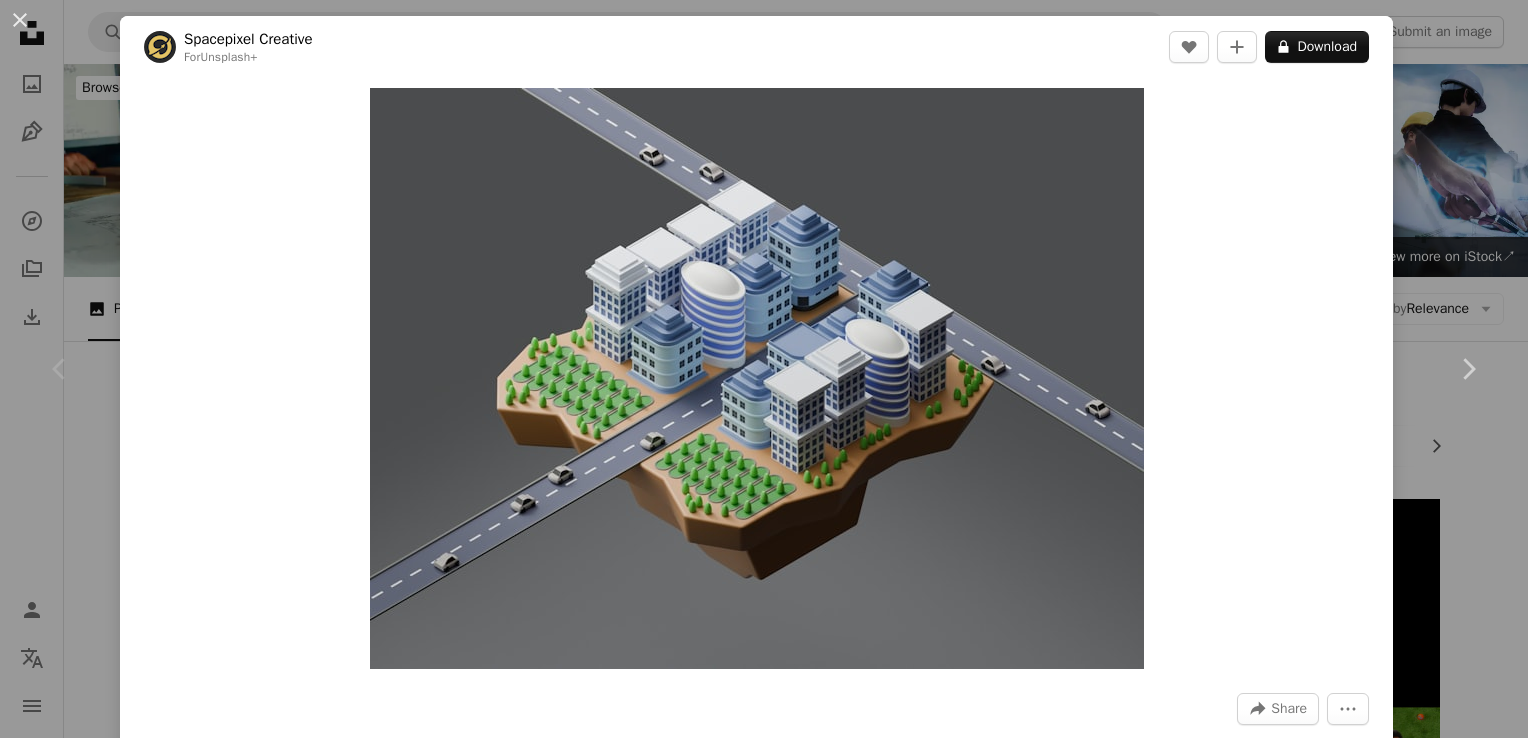 click on "Get  Unsplash+" at bounding box center [907, 12745] 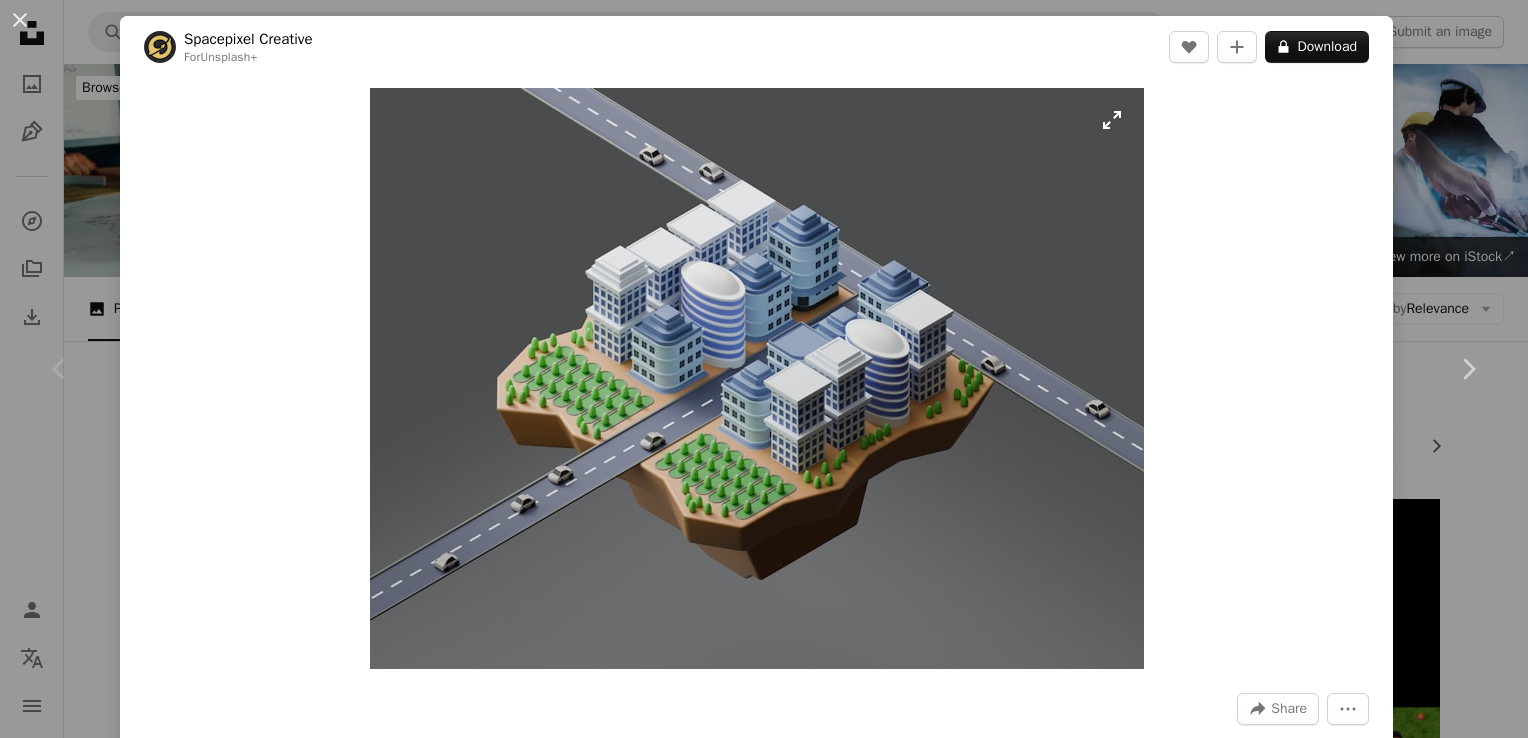 click at bounding box center (757, 378) 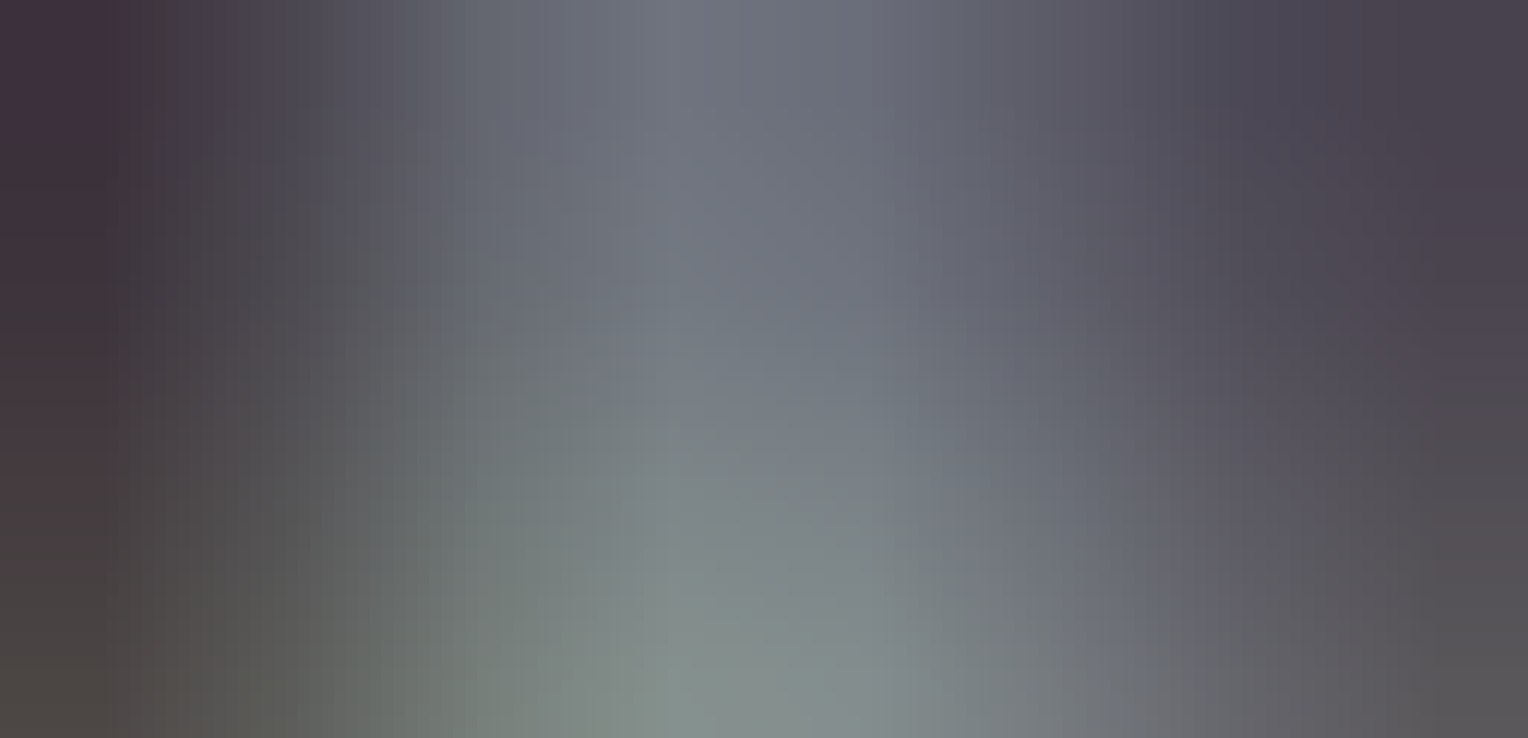 scroll, scrollTop: 193, scrollLeft: 0, axis: vertical 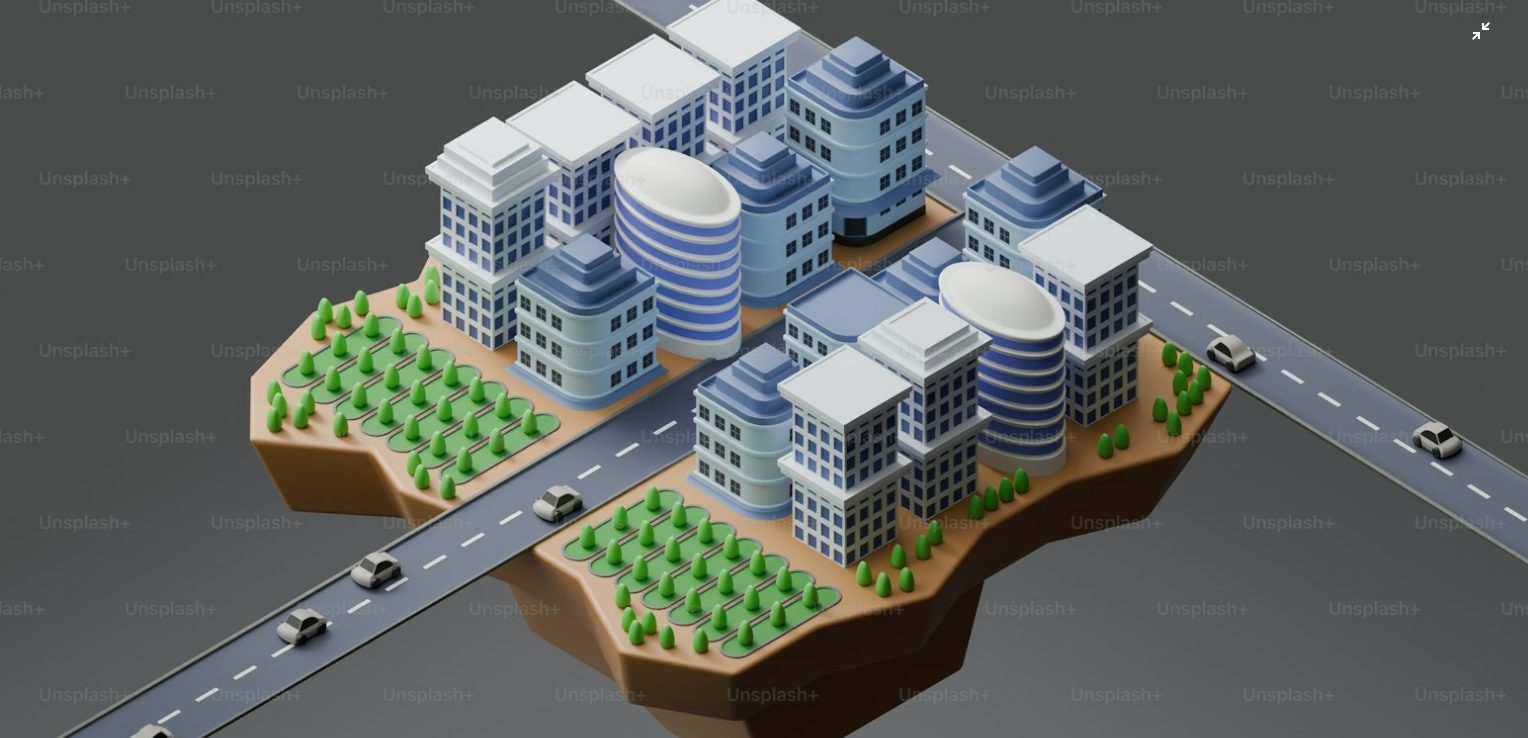 click at bounding box center (764, 380) 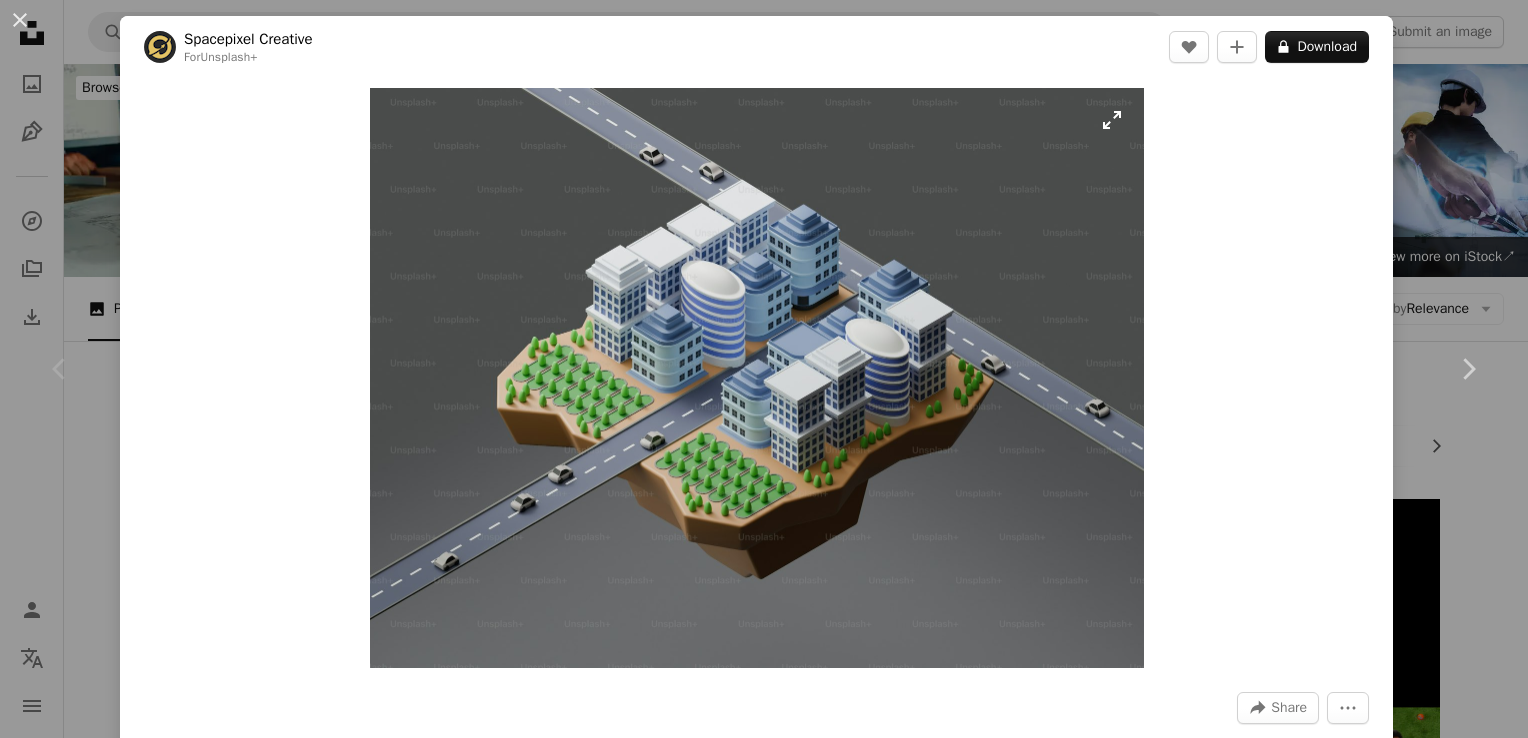 click at bounding box center (757, 378) 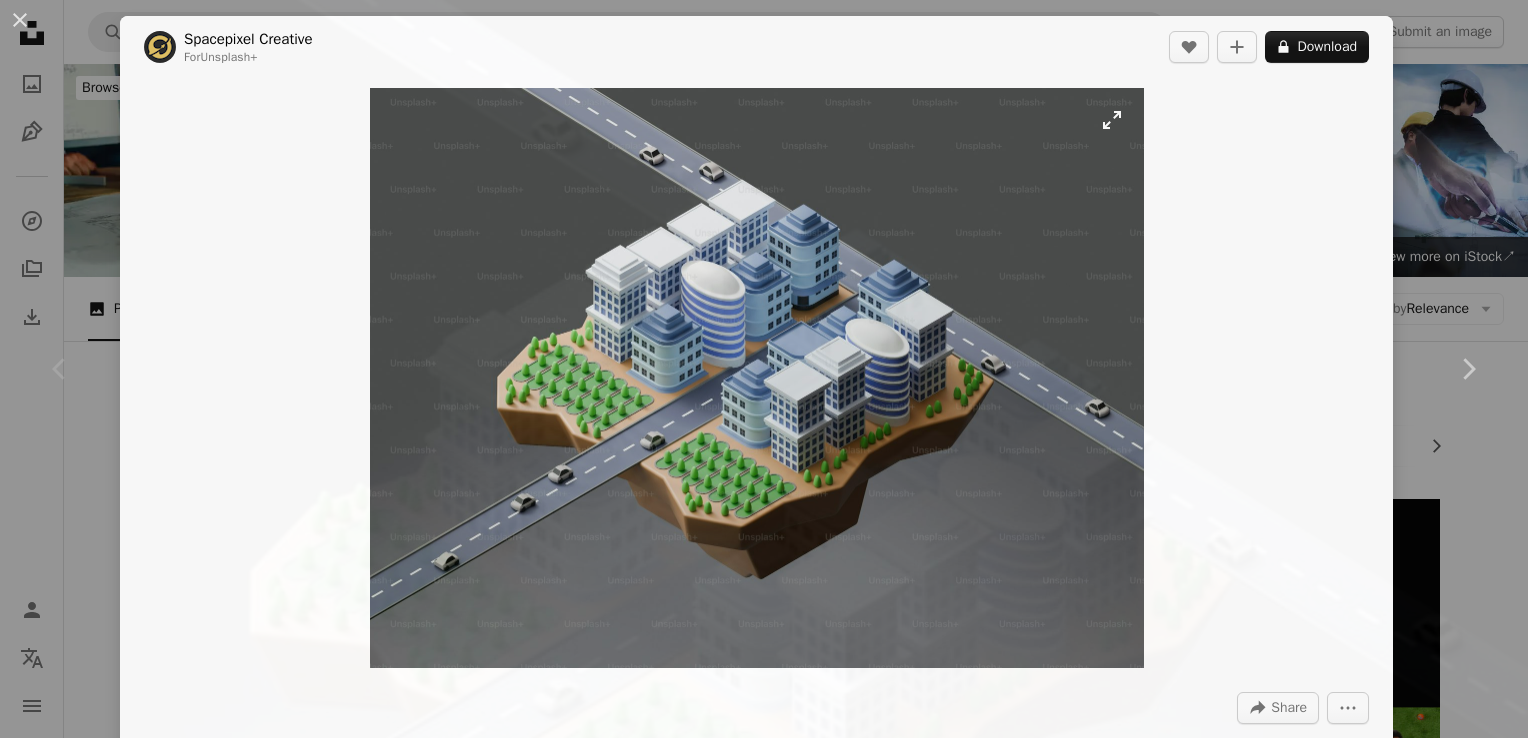scroll, scrollTop: 193, scrollLeft: 0, axis: vertical 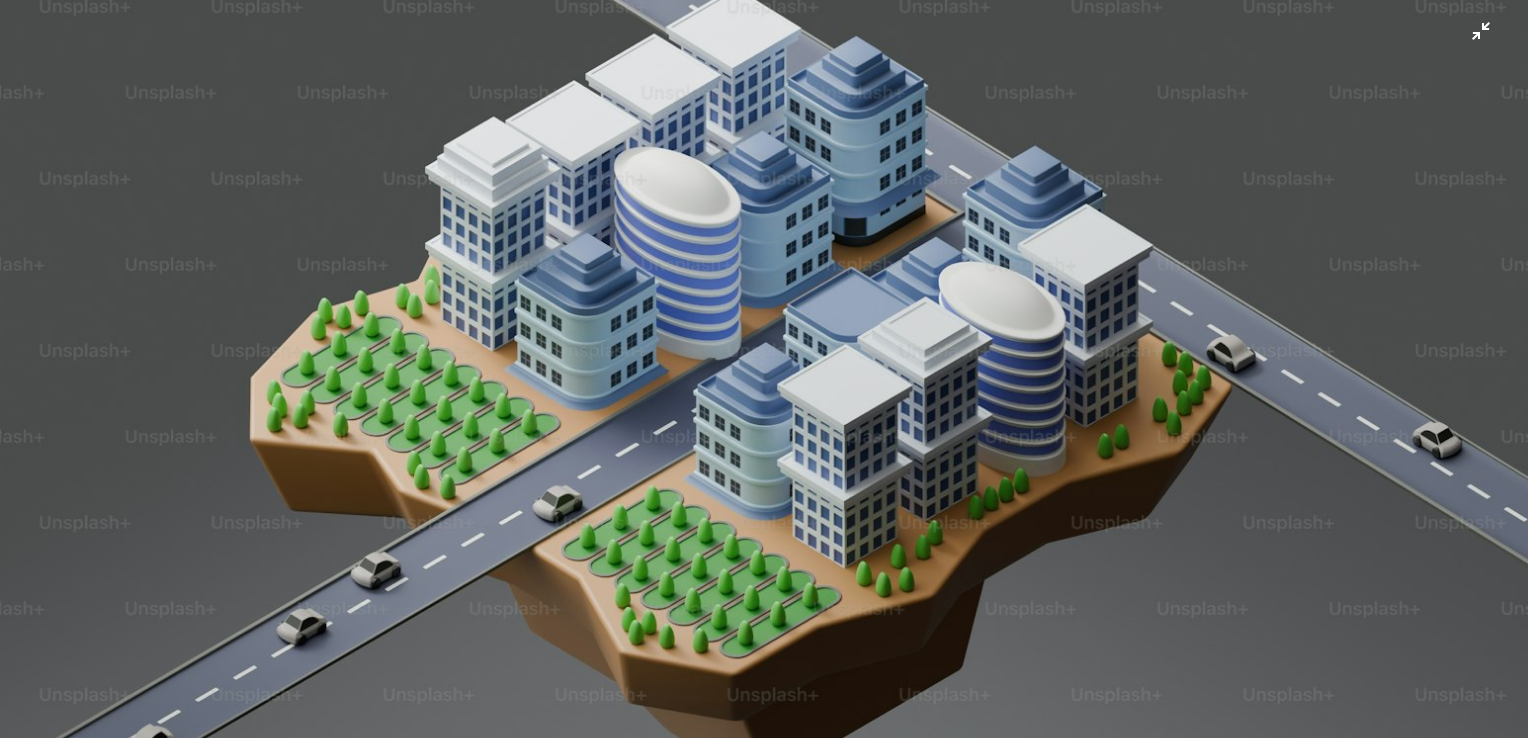 click at bounding box center (764, 380) 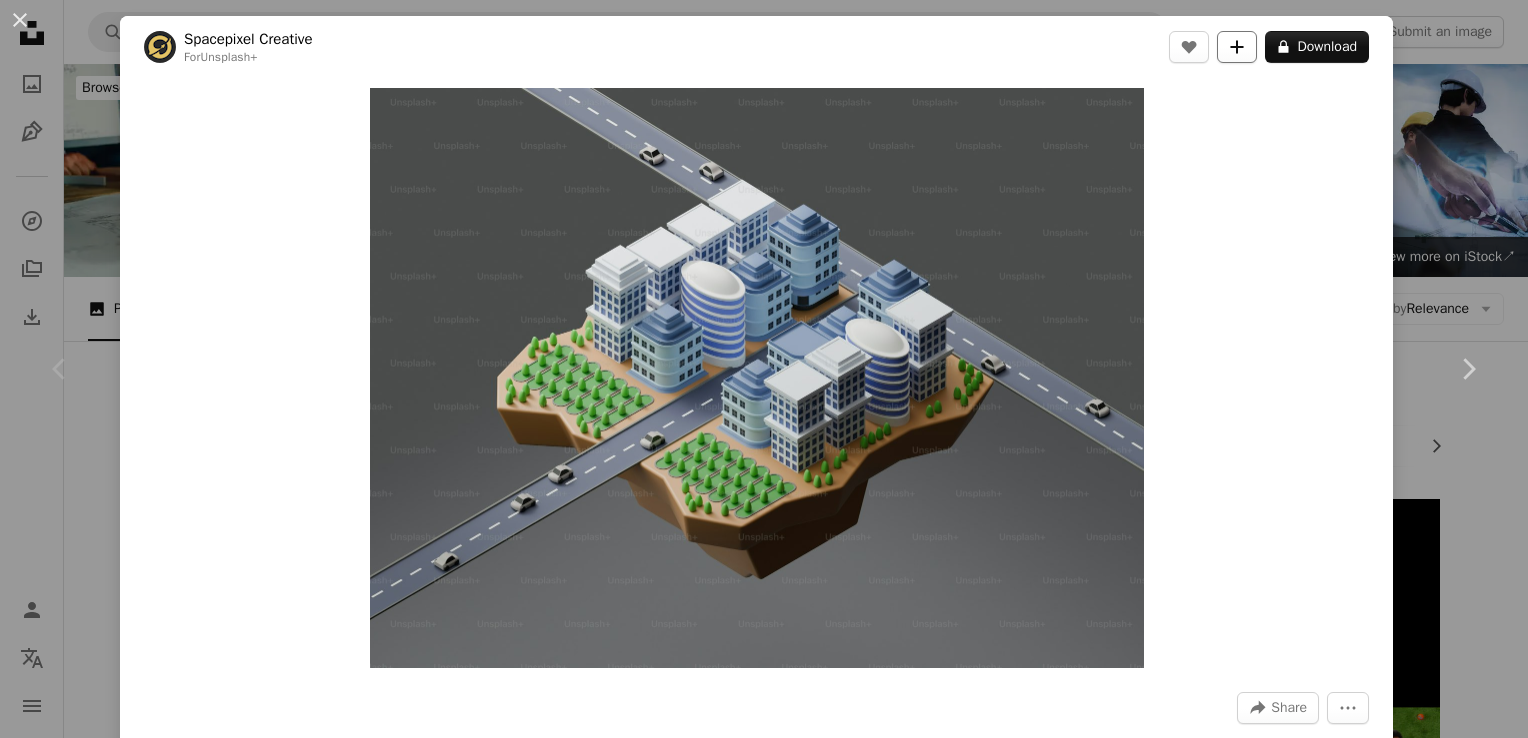 click on "A plus sign" 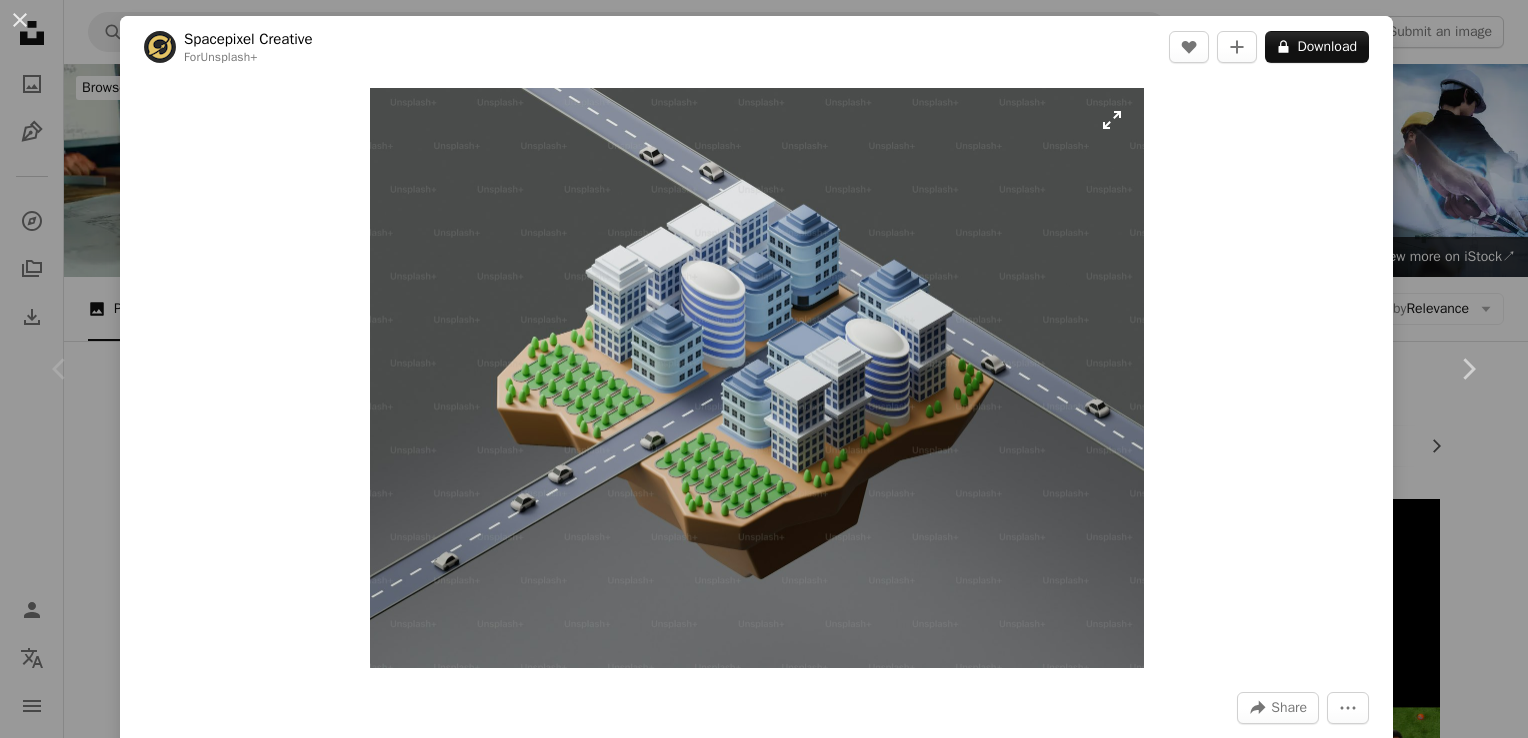 click at bounding box center (757, 378) 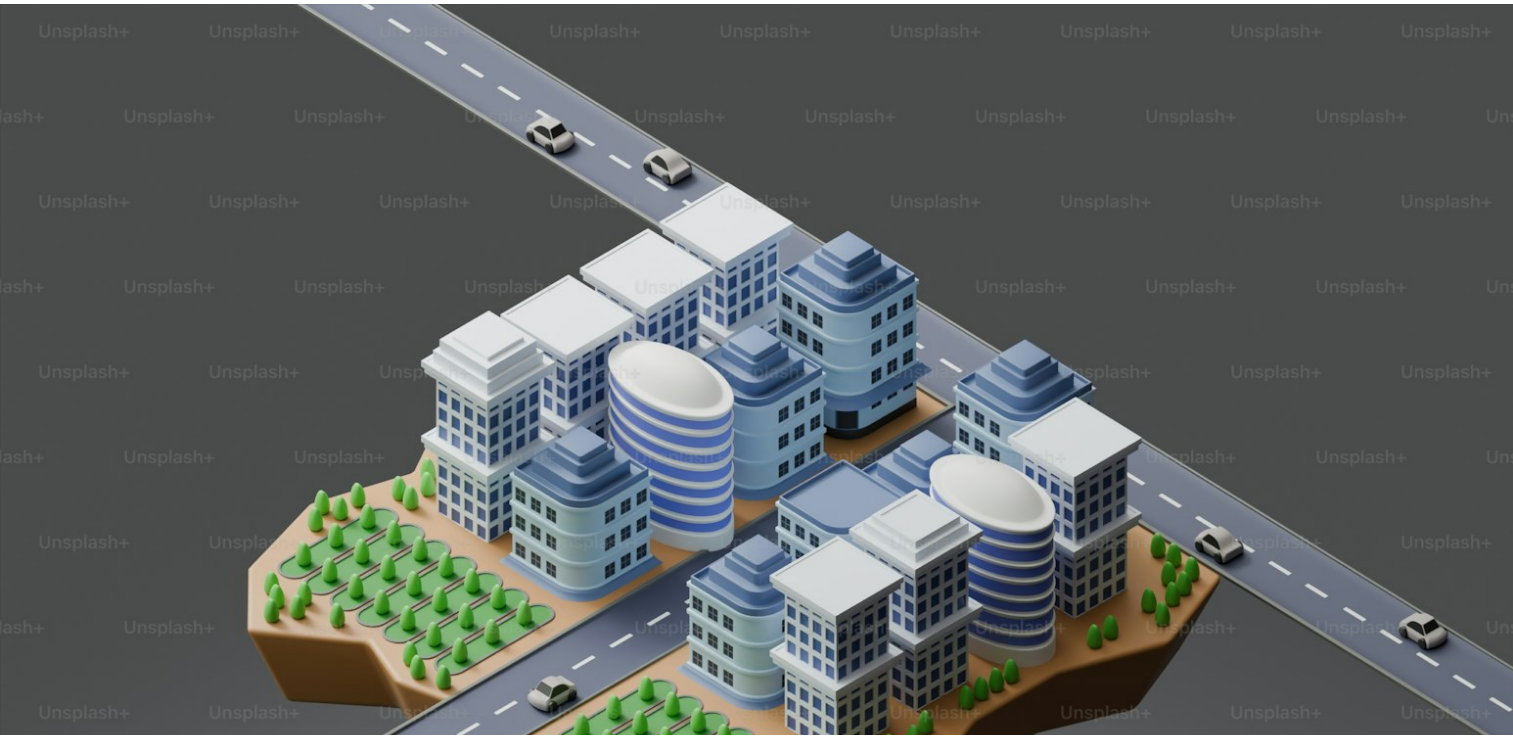 scroll, scrollTop: 193, scrollLeft: 0, axis: vertical 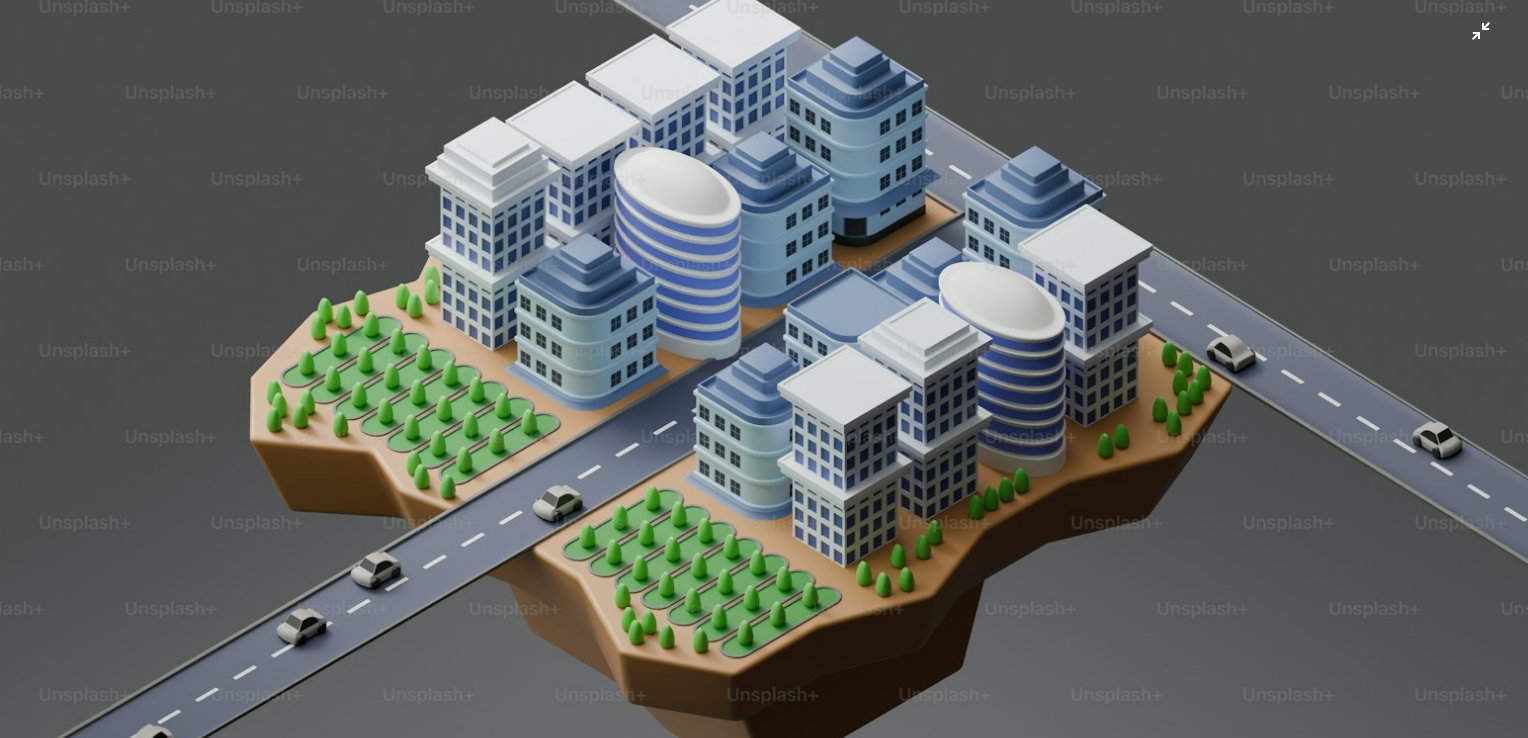 click at bounding box center [764, 380] 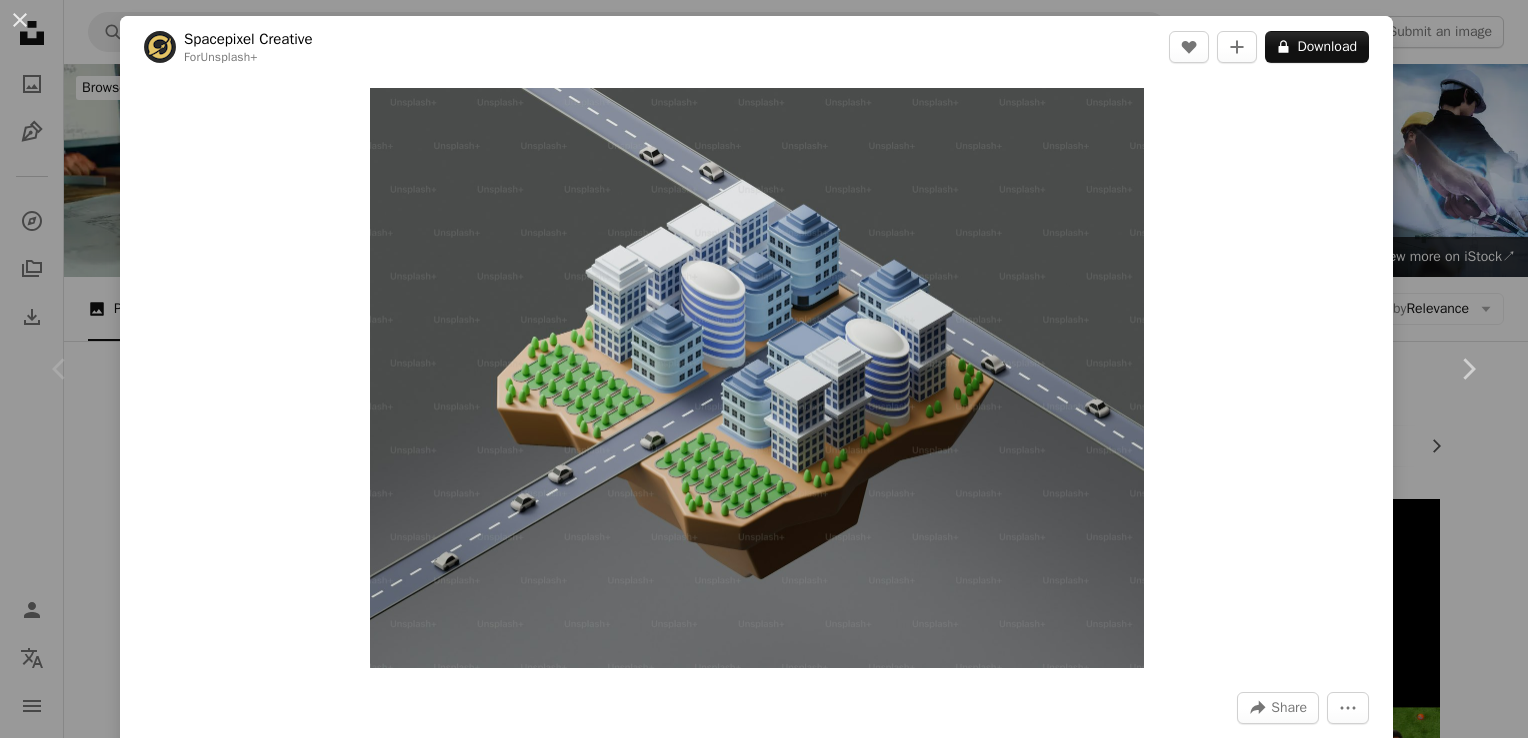 click on "An X shape Chevron left Chevron right Spacepixel Creative For  Unsplash+ A heart A plus sign A lock Download Zoom in A forward-right arrow Share More Actions Calendar outlined Published on  [DATE], [YEAR] Safety Licensed under the  Unsplash+ License architecture cars trees 3d render minimalism highway digital art infrastructure isometric modern buildings urban design floating island business district 3d city isometric 3d isometric room clean lines floating islands isometric city Creative Commons images From this series Plus sign for Unsplash+ Plus sign for Unsplash+ Plus sign for Unsplash+ Related images Plus sign for Unsplash+ A heart A plus sign [FIRST] [LAST] For  Unsplash+ A lock Download Plus sign for Unsplash+ A heart A plus sign [FIRST] [LAST] For  Unsplash+ A lock Download Plus sign for Unsplash+ A heart A plus sign [FIRST] [LAST] For  Unsplash+ A lock Download Plus sign for Unsplash+ A heart A plus sign [FIRST] [LAST] For  Unsplash+ A lock Download Plus sign for Unsplash+ A heart For" at bounding box center (764, 369) 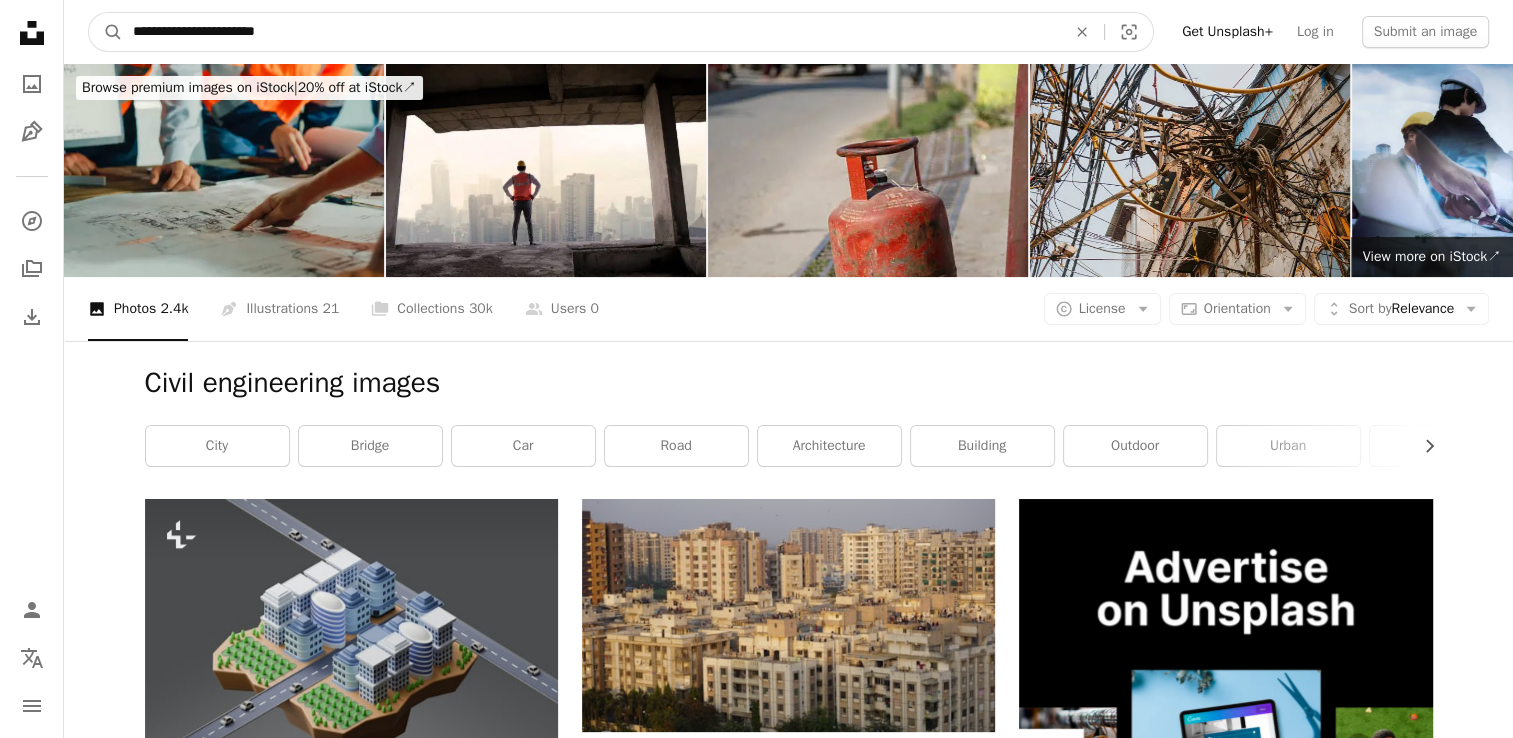 click on "**********" at bounding box center [591, 32] 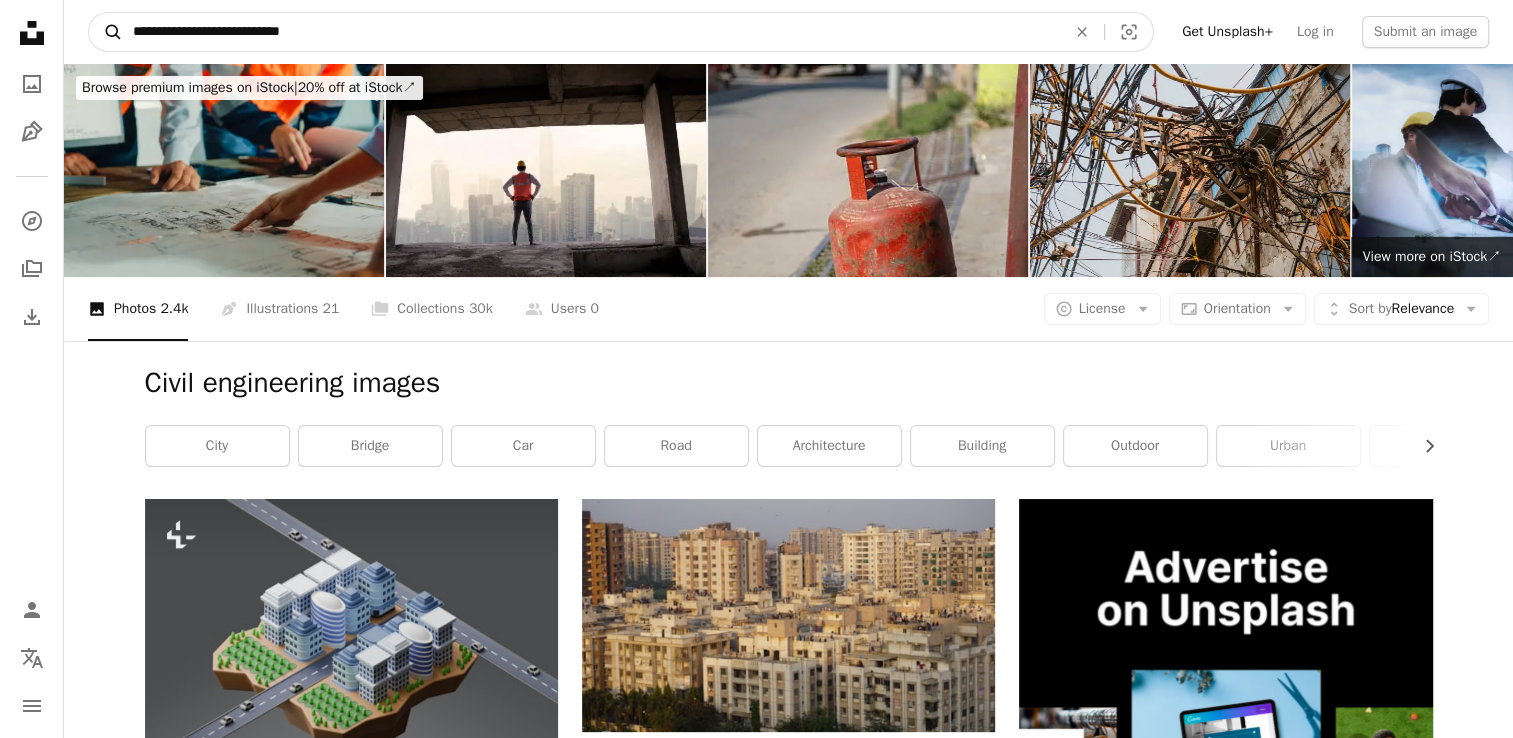 type on "**********" 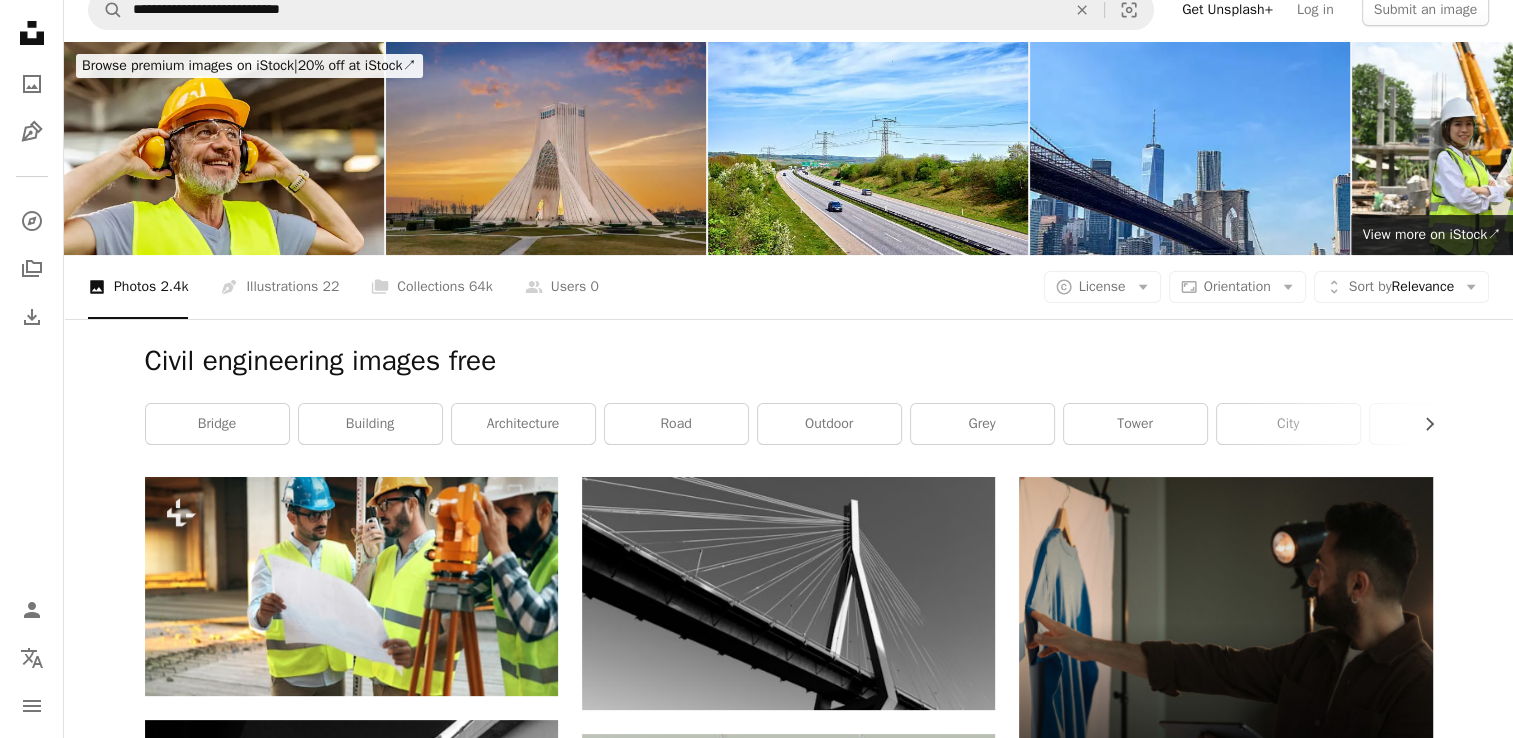 scroll, scrollTop: 0, scrollLeft: 0, axis: both 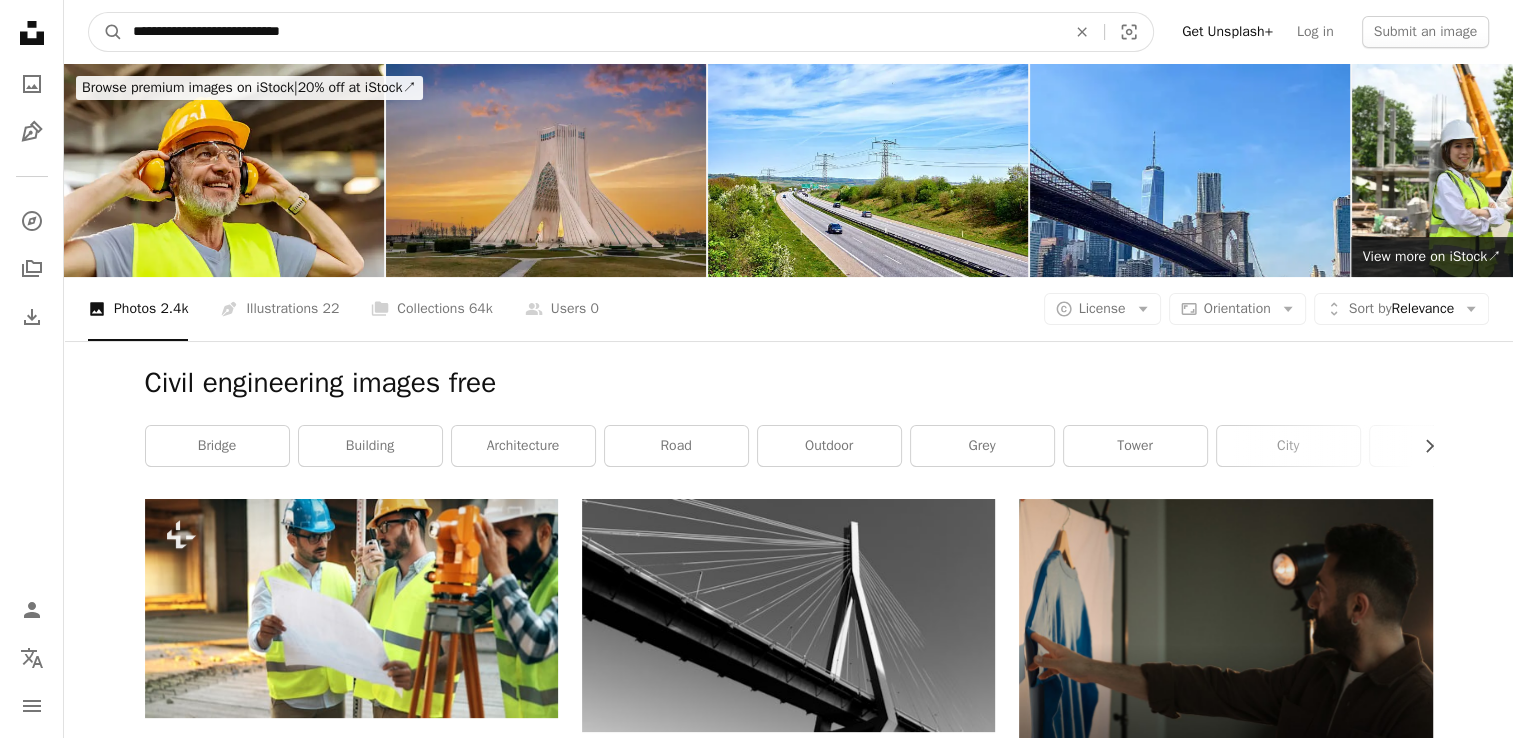 click on "**********" at bounding box center [591, 32] 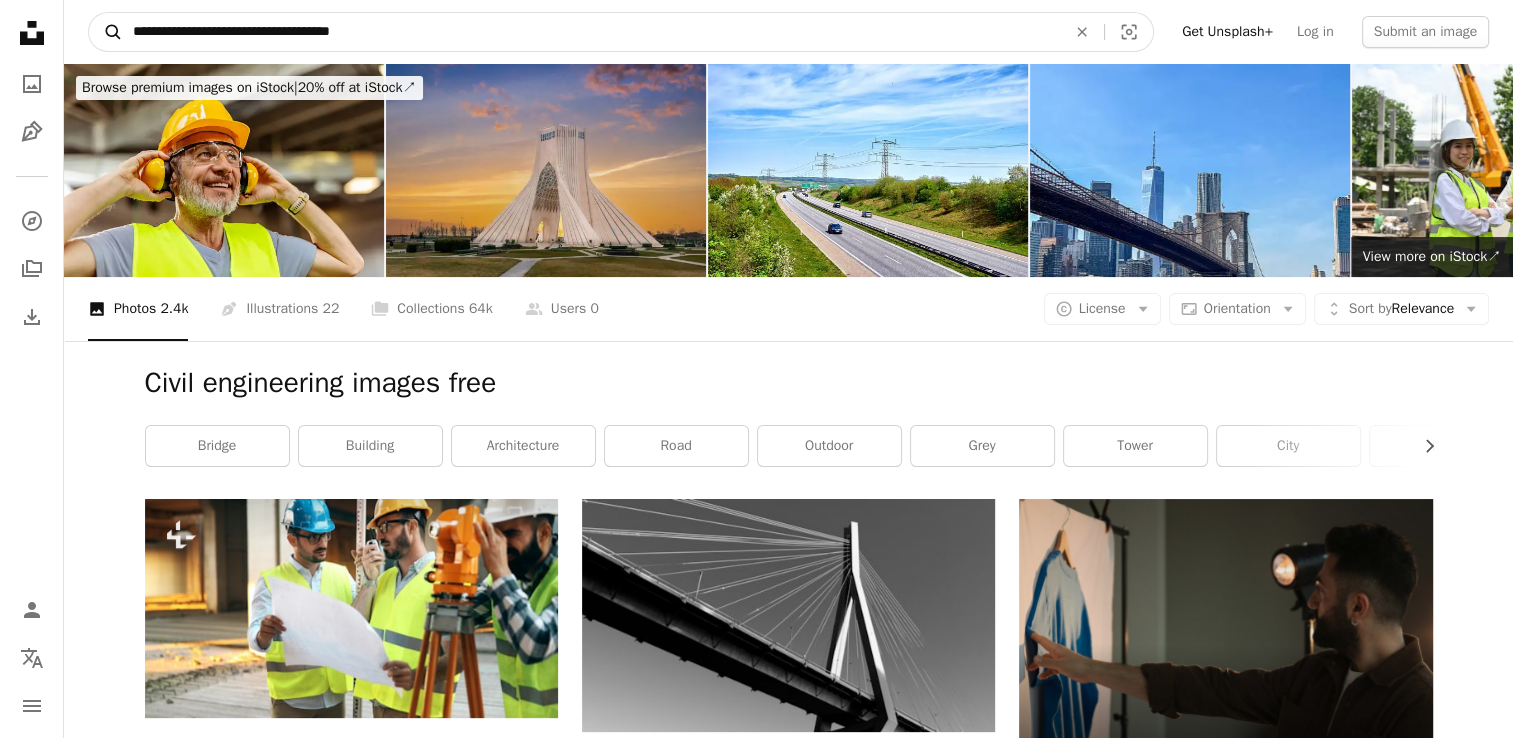type on "**********" 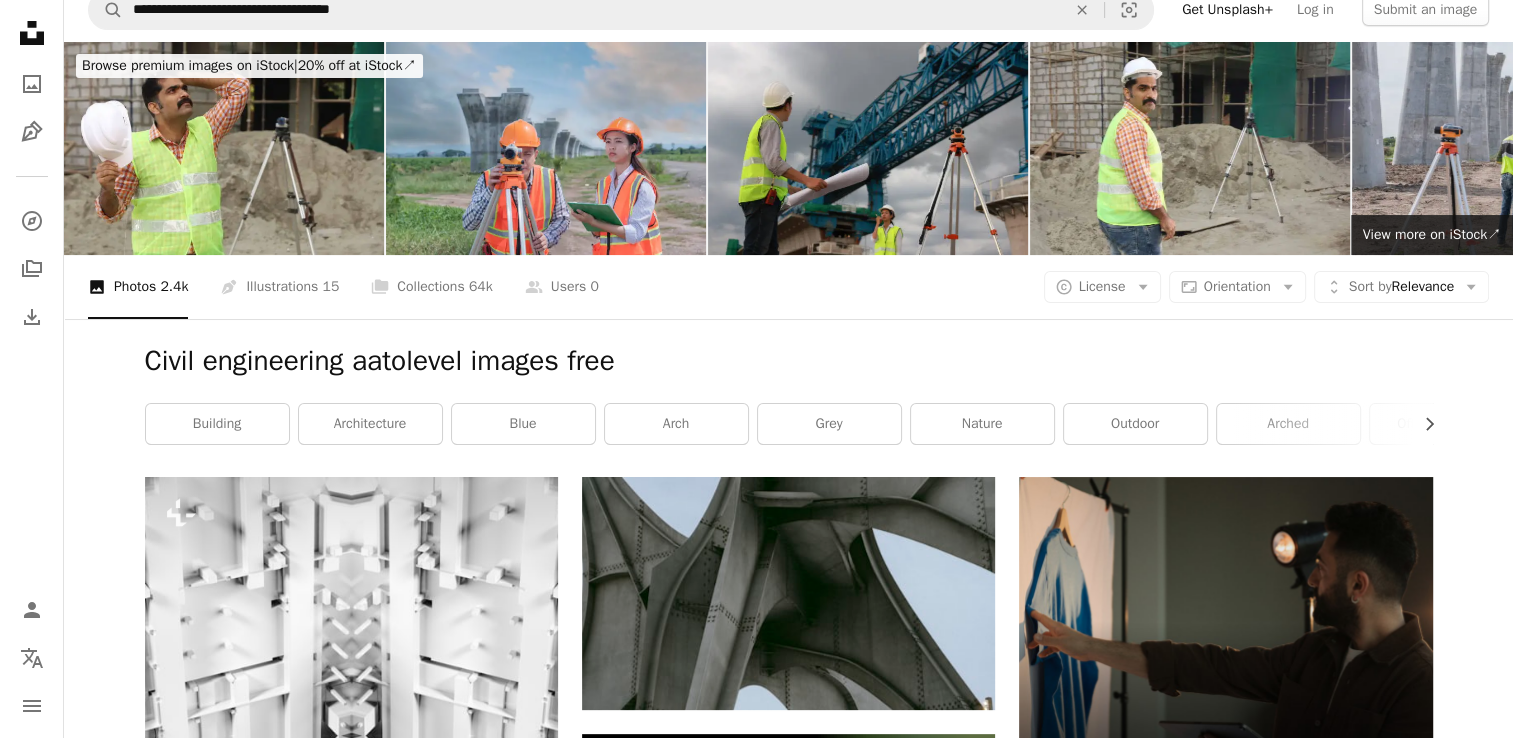 scroll, scrollTop: 0, scrollLeft: 0, axis: both 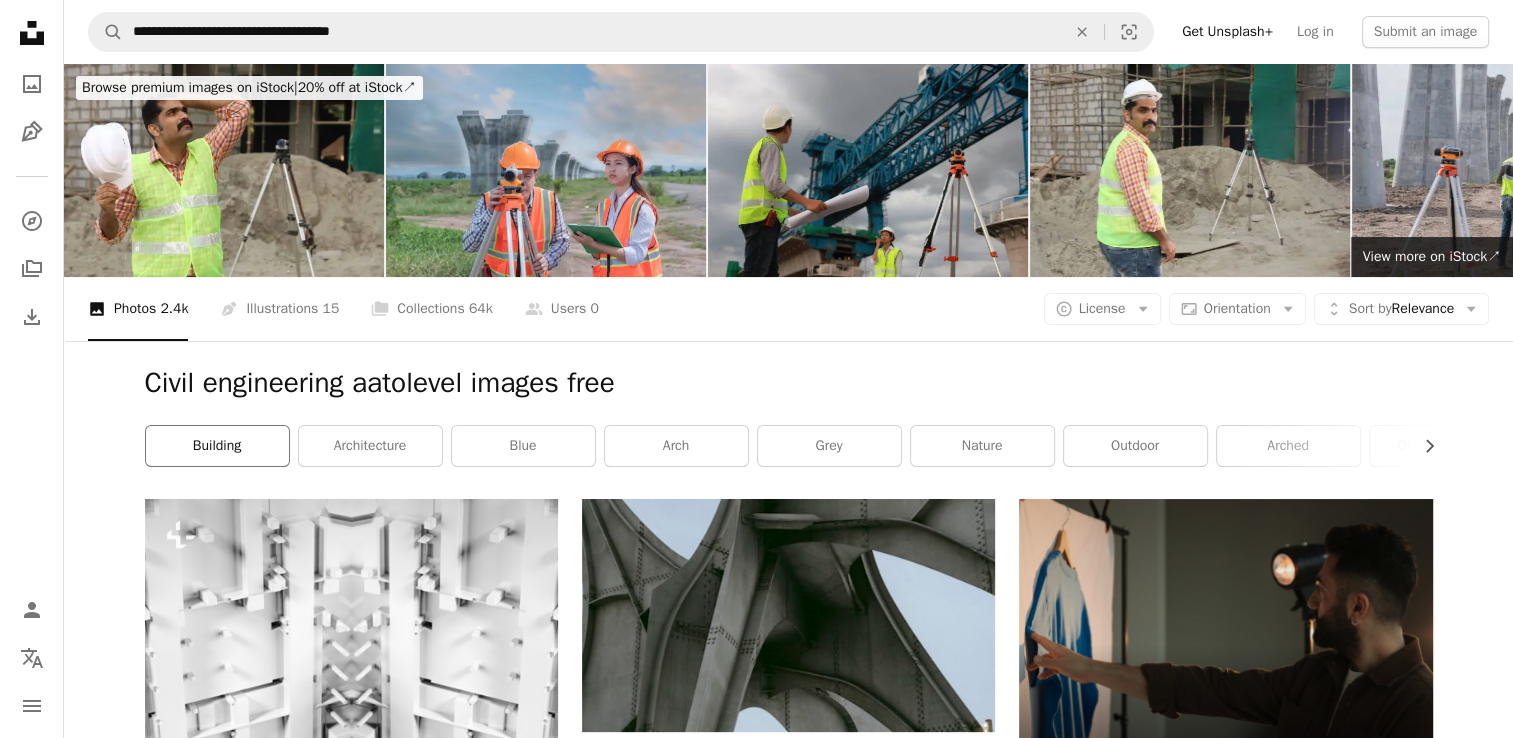click on "building" at bounding box center [217, 446] 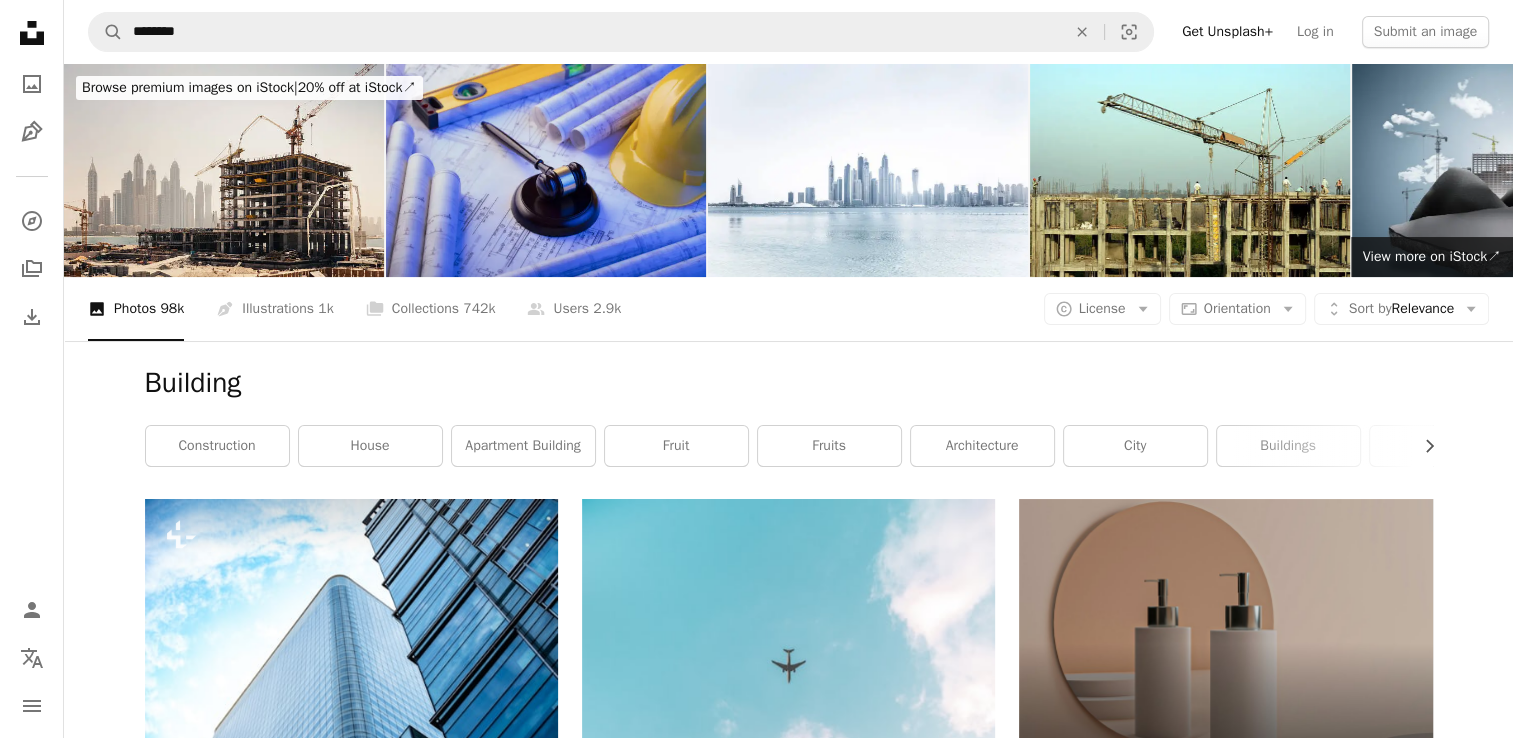 click at bounding box center [546, 170] 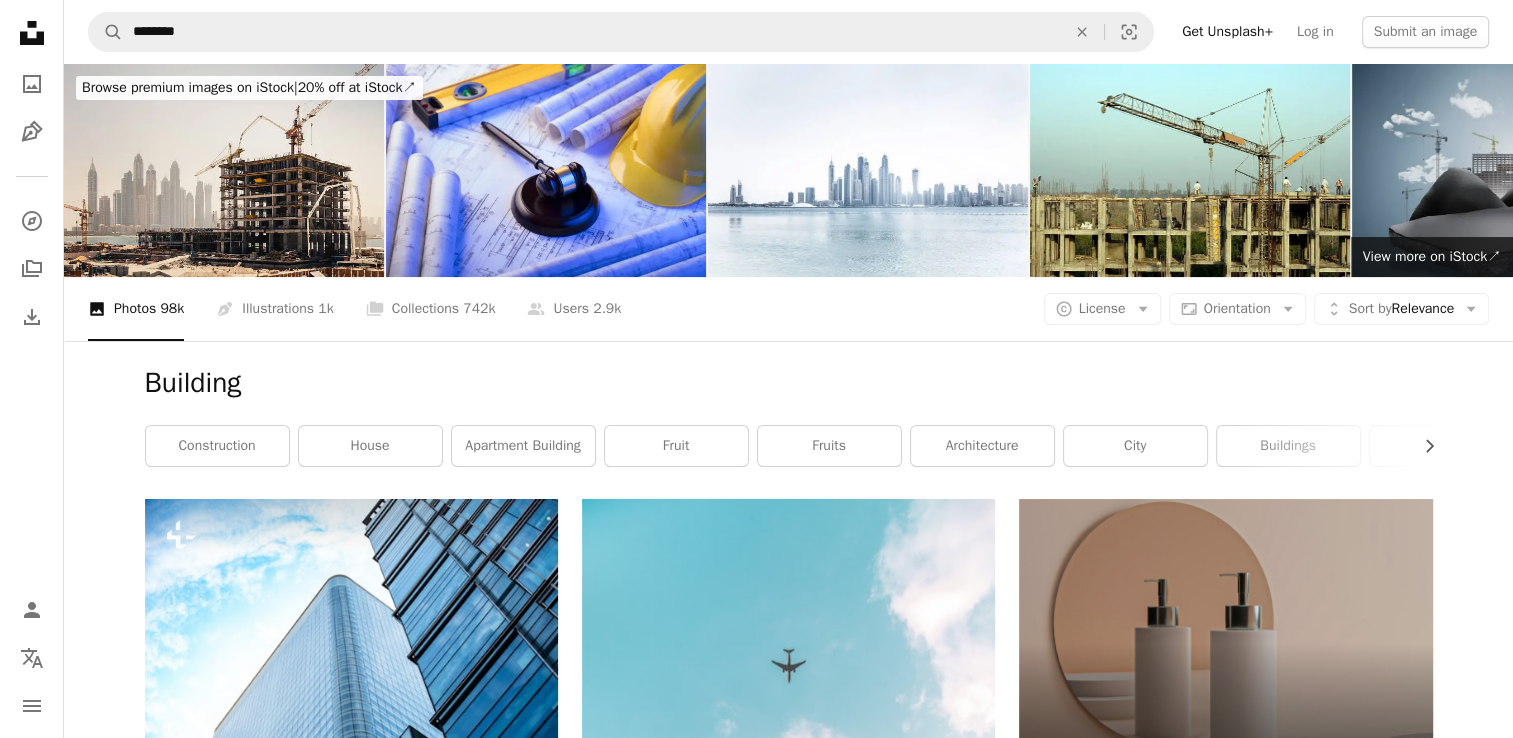 click at bounding box center (1512, 170) 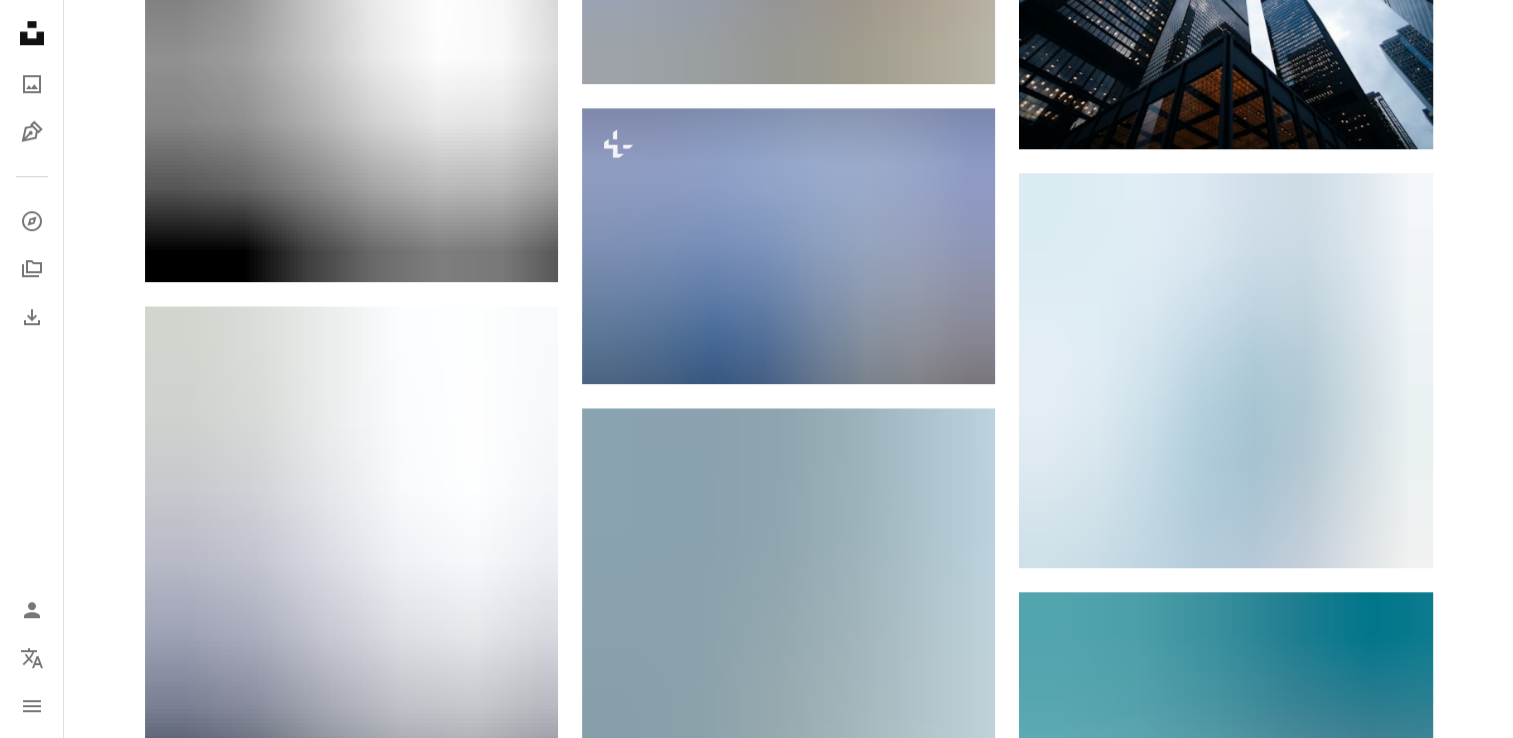 scroll, scrollTop: 1612, scrollLeft: 0, axis: vertical 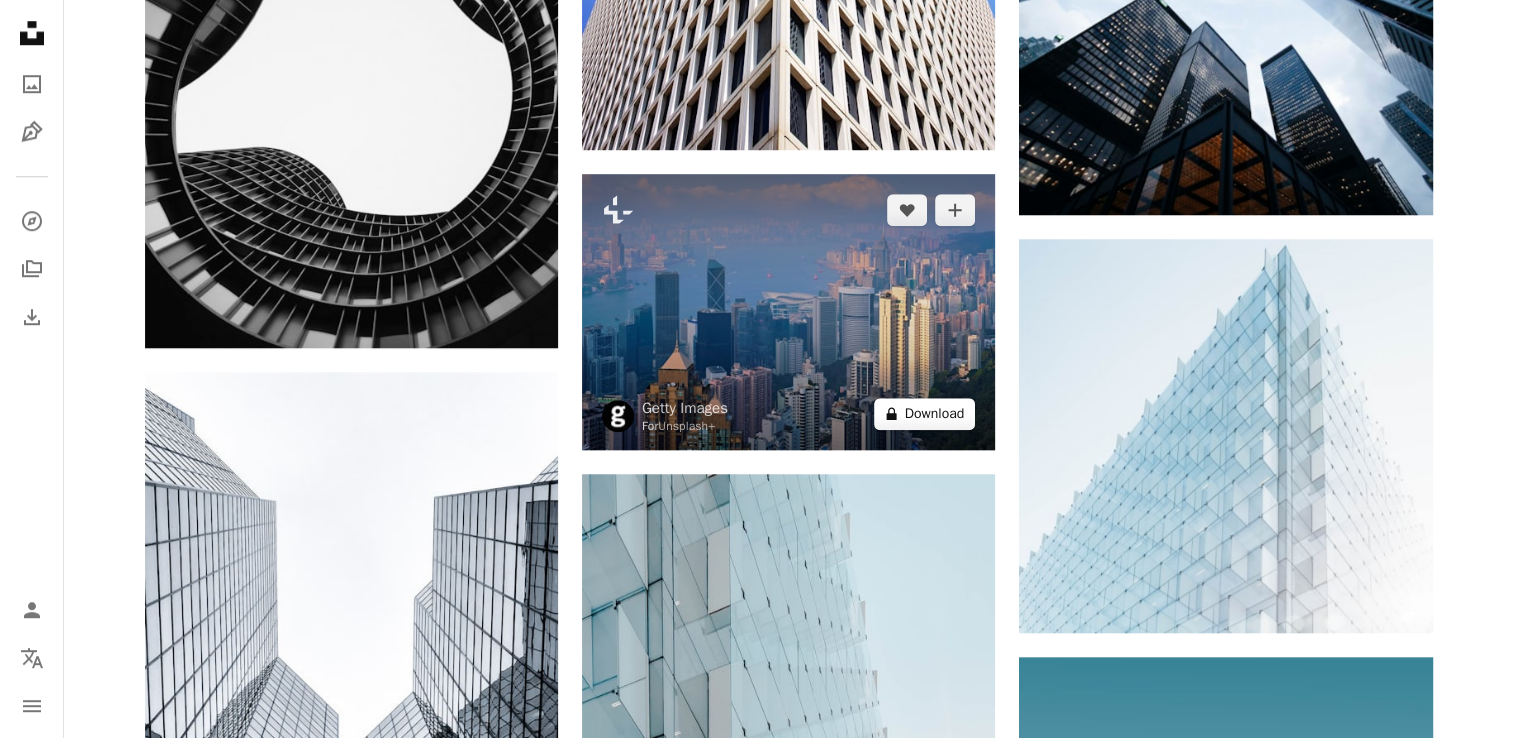 click on "A lock Download" at bounding box center (925, 414) 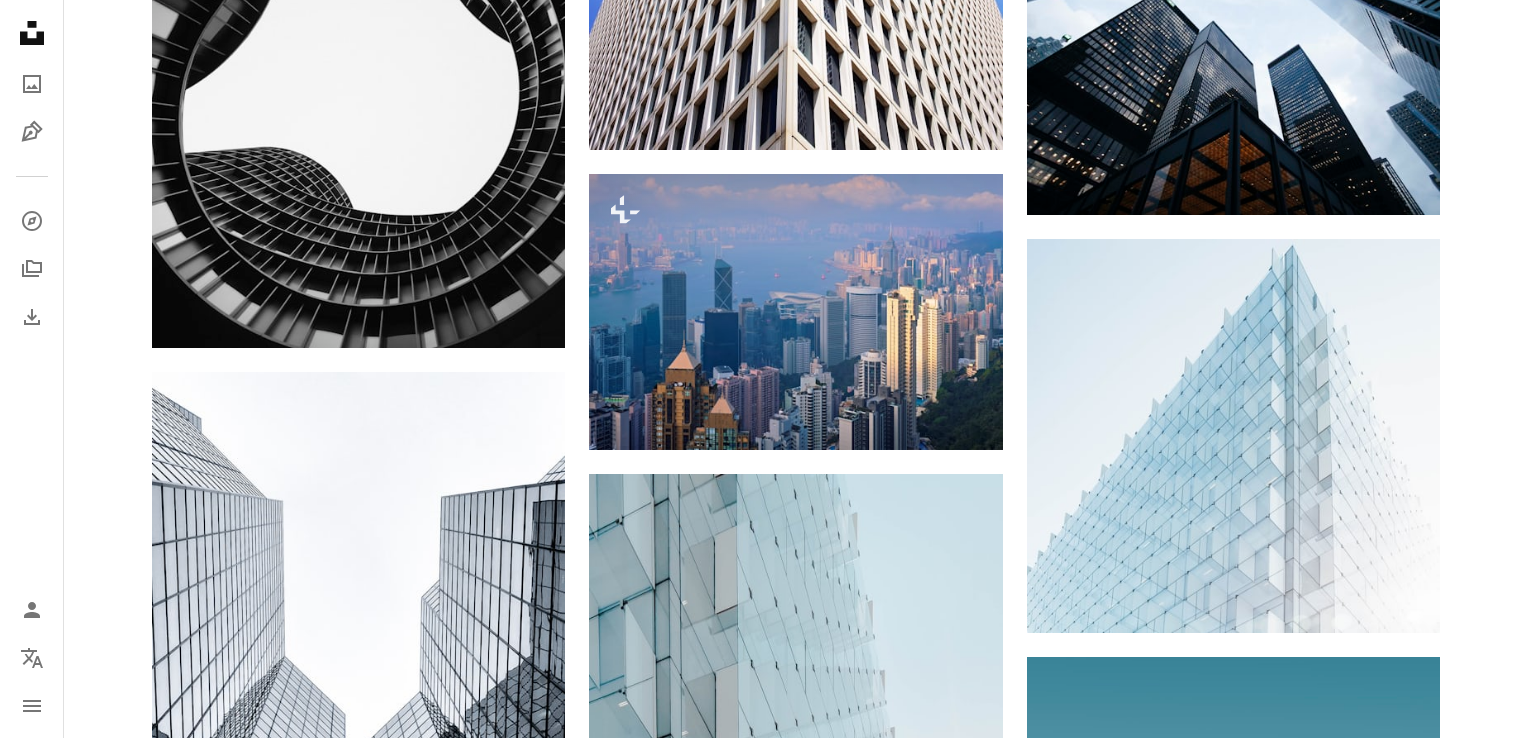 click on "An X shape Premium, ready to use images. Get unlimited access. A plus sign Members-only content added monthly A plus sign Unlimited royalty-free downloads A plus sign Illustrations  New A plus sign Enhanced legal protections yearly 66%  off monthly $12   $4 USD per month * Get  Unsplash+ * When paid annually, billed upfront  $48 Taxes where applicable. Renews automatically. Cancel anytime." at bounding box center (764, 4416) 